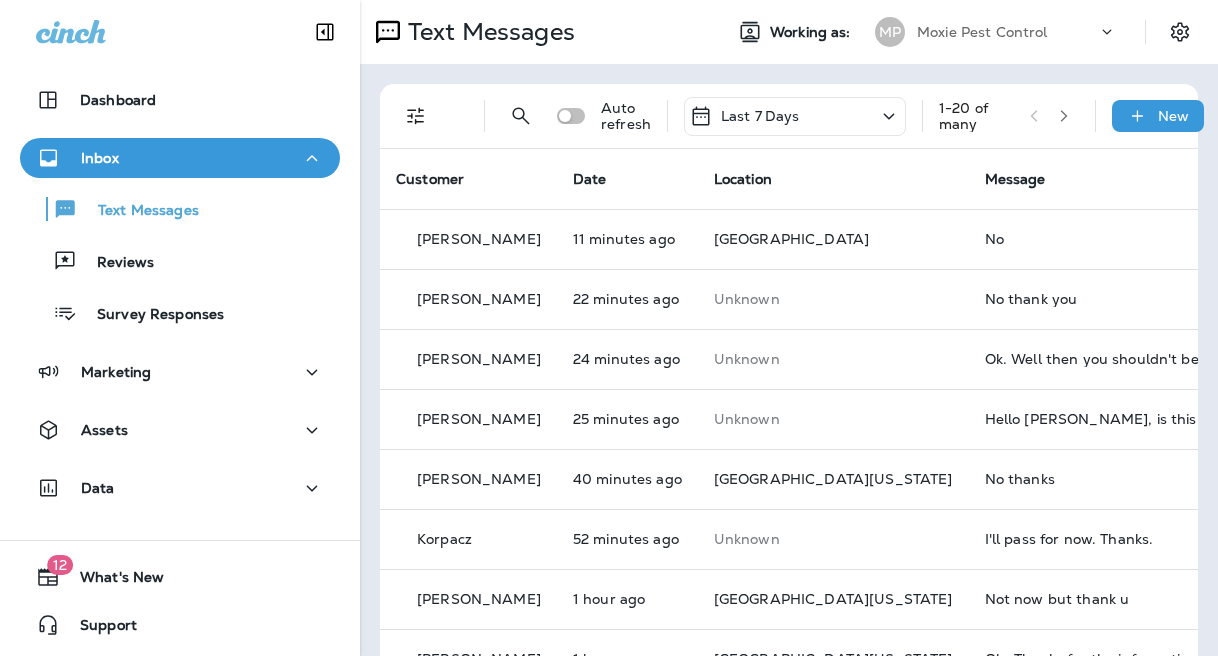scroll, scrollTop: 0, scrollLeft: 0, axis: both 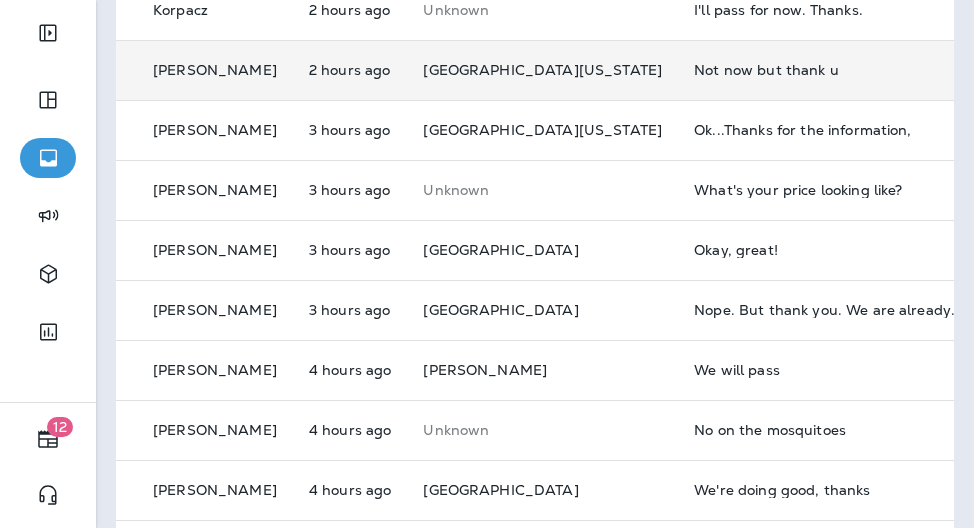 click on "Not now but thank u" at bounding box center (828, 70) 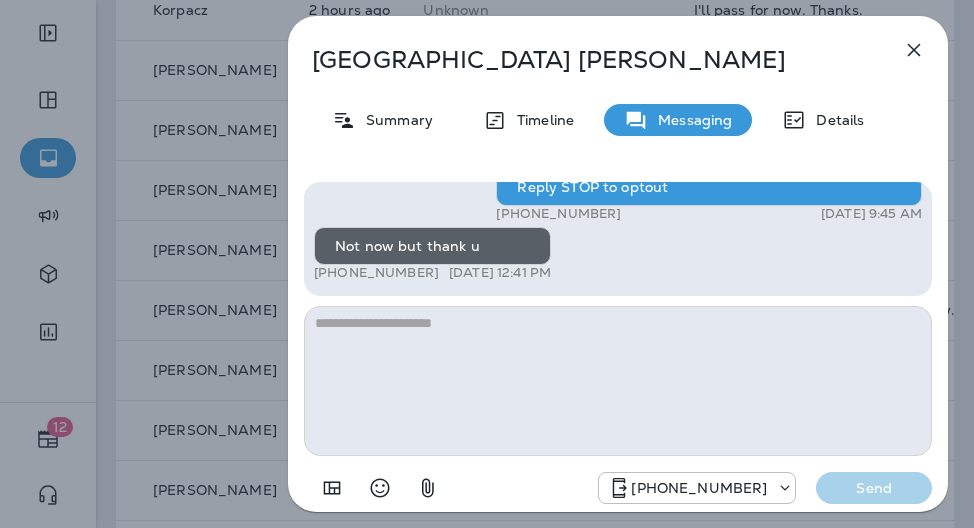 click 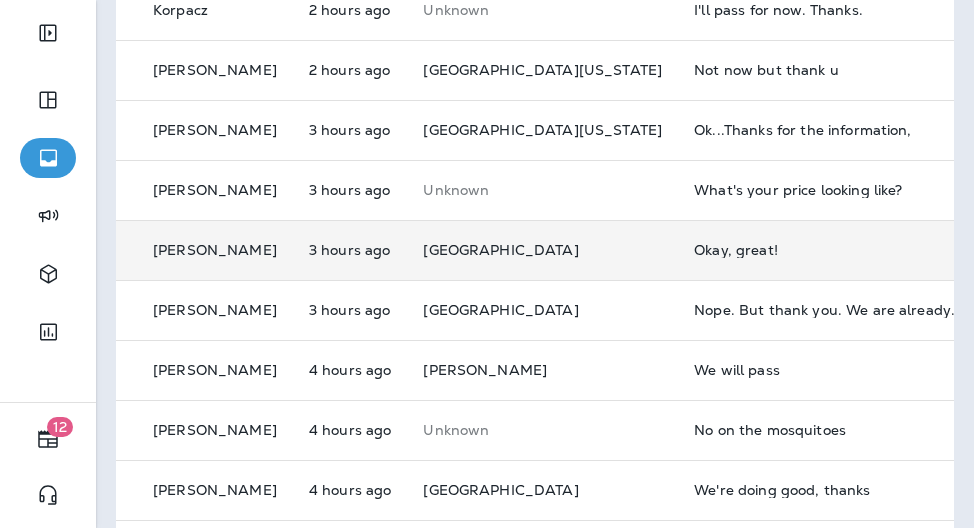 click on "Okay, great!" at bounding box center (828, 250) 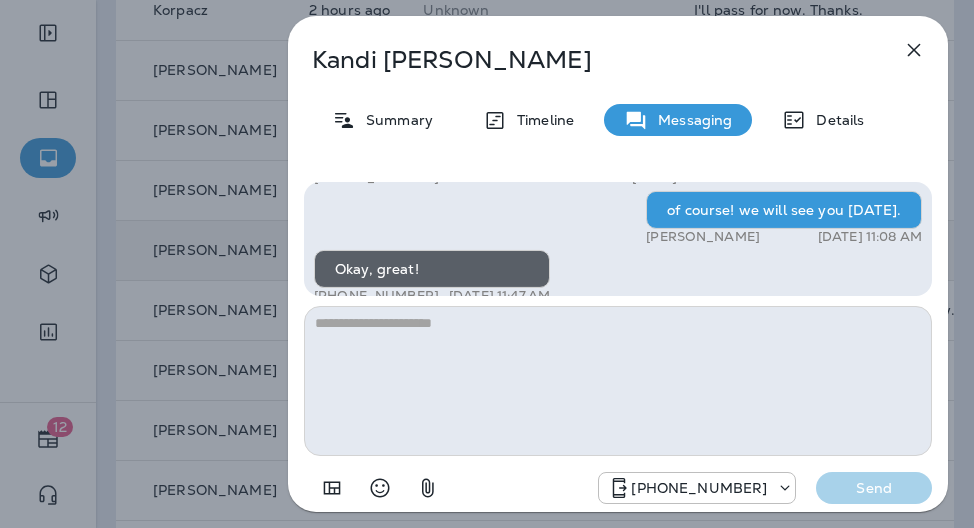 click 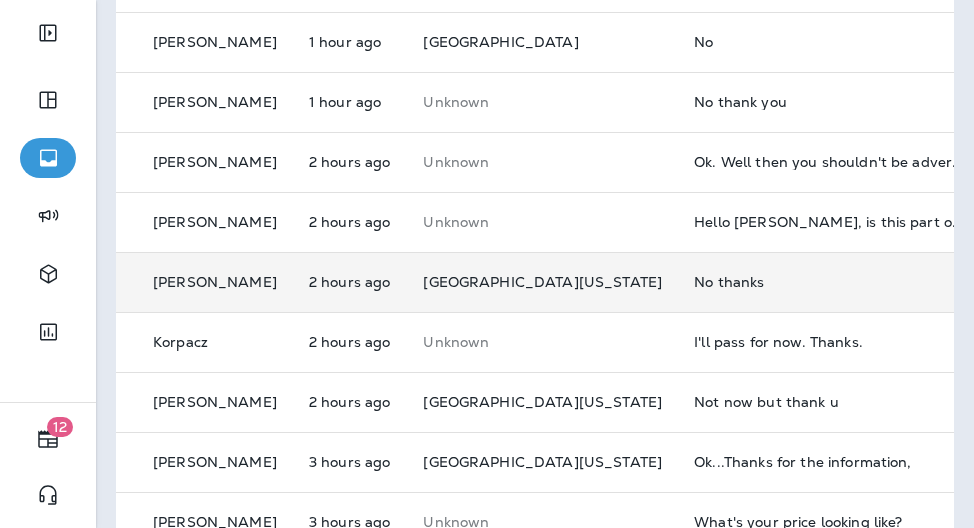 scroll, scrollTop: 292, scrollLeft: 0, axis: vertical 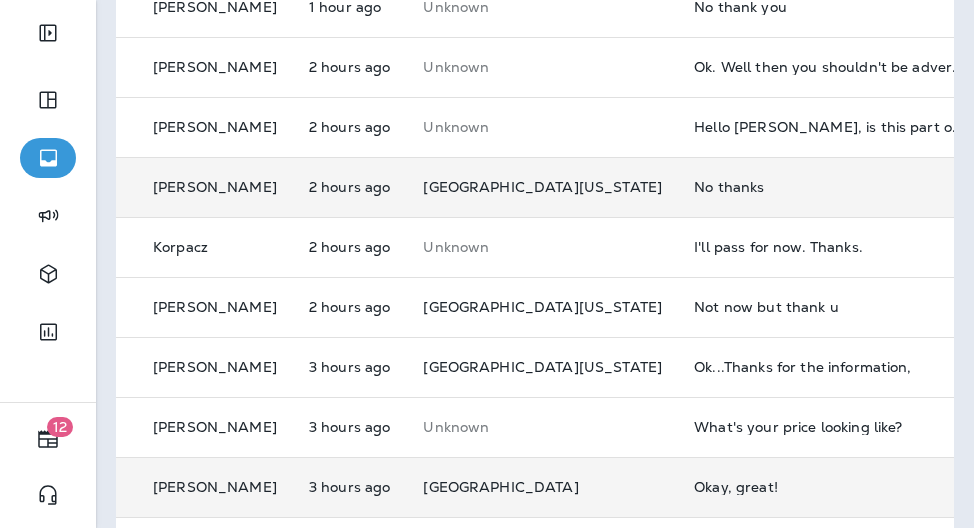 drag, startPoint x: 706, startPoint y: 243, endPoint x: 773, endPoint y: 190, distance: 85.42833 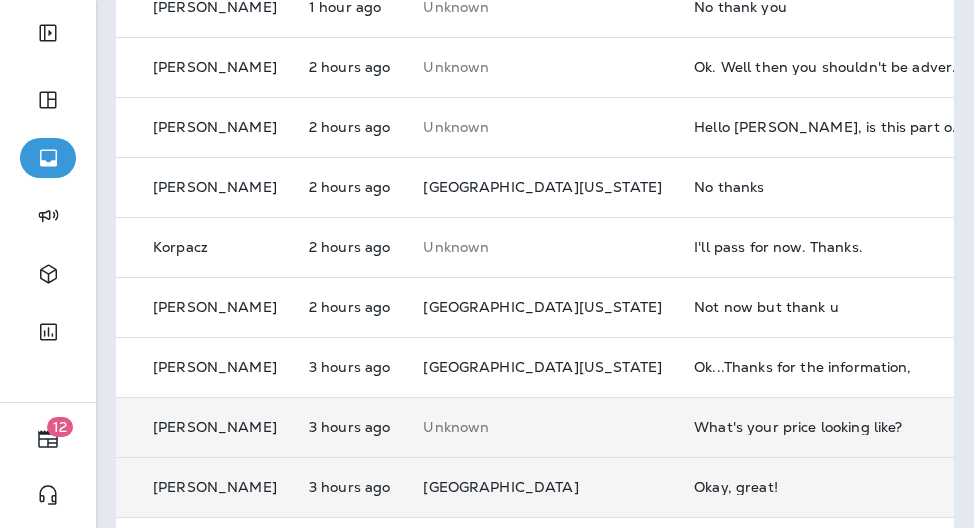 click on "What's your price looking like?" at bounding box center (828, 427) 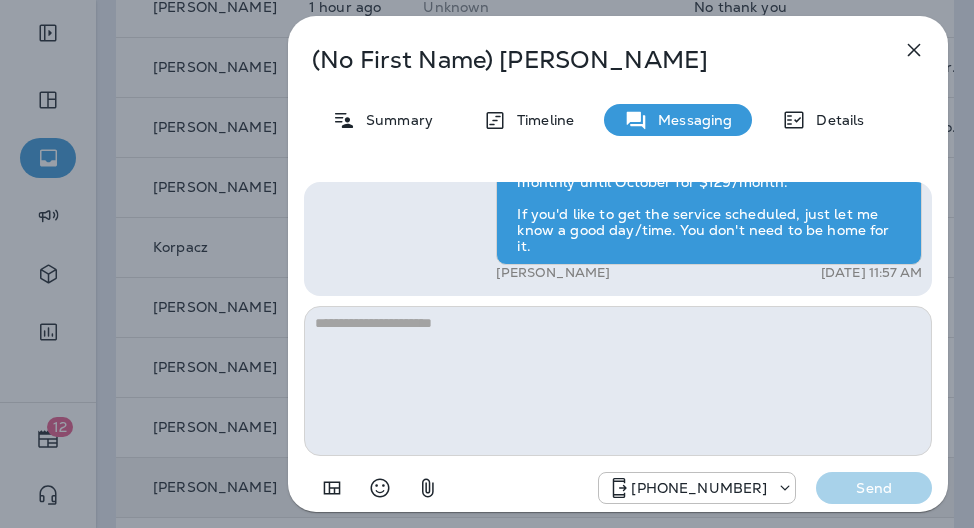 click on "(No First Name)   [PERSON_NAME] Summary   Timeline   Messaging   Details   Hi,   , this is [PERSON_NAME] with Moxie Pest Control. We know Summer brings out the mosquitoes—and with the Summer season here, I’d love to get you on our schedule to come help take care of that. Just reply here if you're interested, and I'll let you know the details!
Reply STOP to optout +18174823792 [DATE] 2:04 PM What's your price looking like?  +1 (323) 812-5066 [DATE] 11:57 AM [PERSON_NAME] [DATE] 11:57 AM [PERSON_NAME] [DATE] 11:57 AM [PHONE_NUMBER] Send" at bounding box center (618, 270) 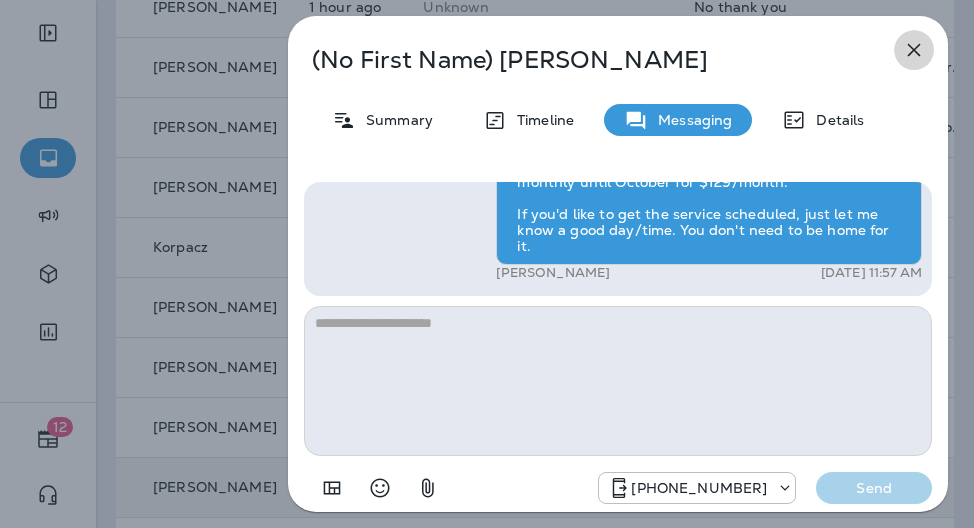 click 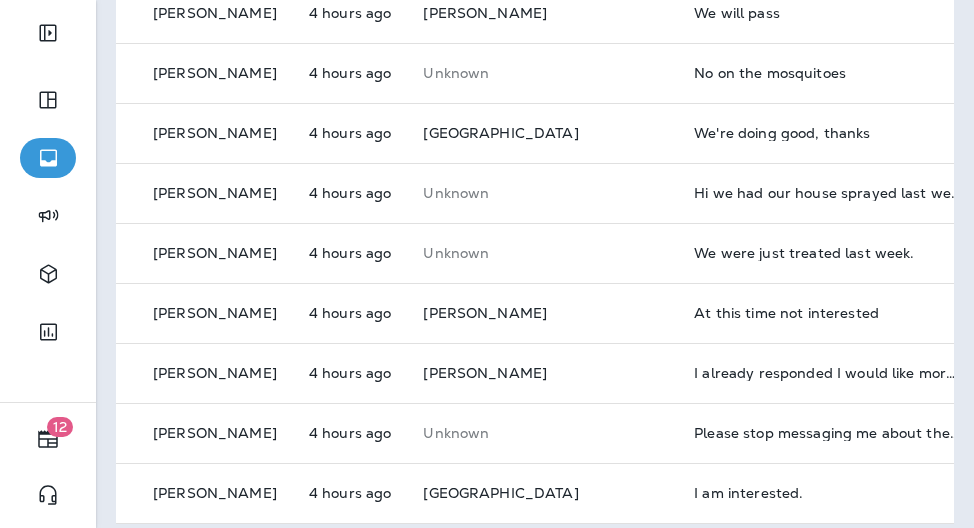 scroll, scrollTop: 917, scrollLeft: 0, axis: vertical 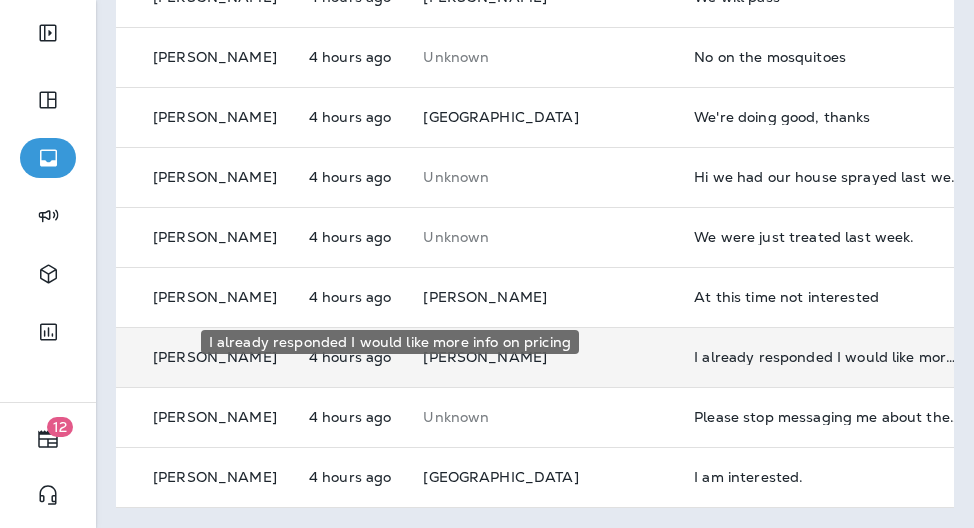 click on "I already responded I would like more info on pricing" at bounding box center (828, 357) 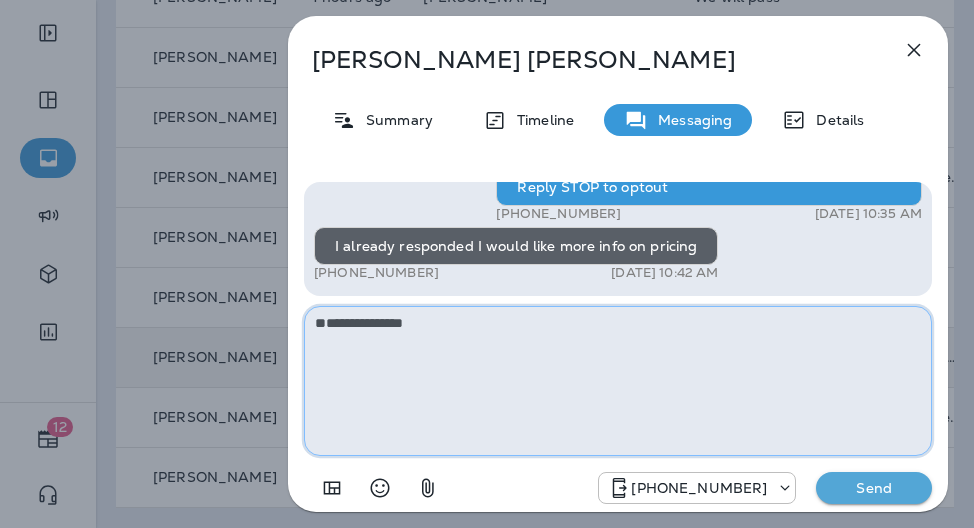 click on "**********" at bounding box center [618, 381] 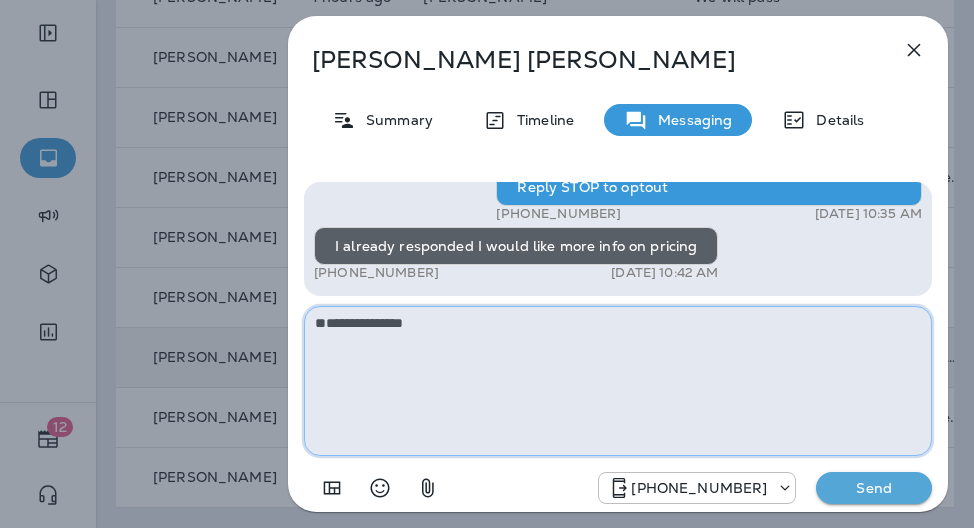 paste on "**********" 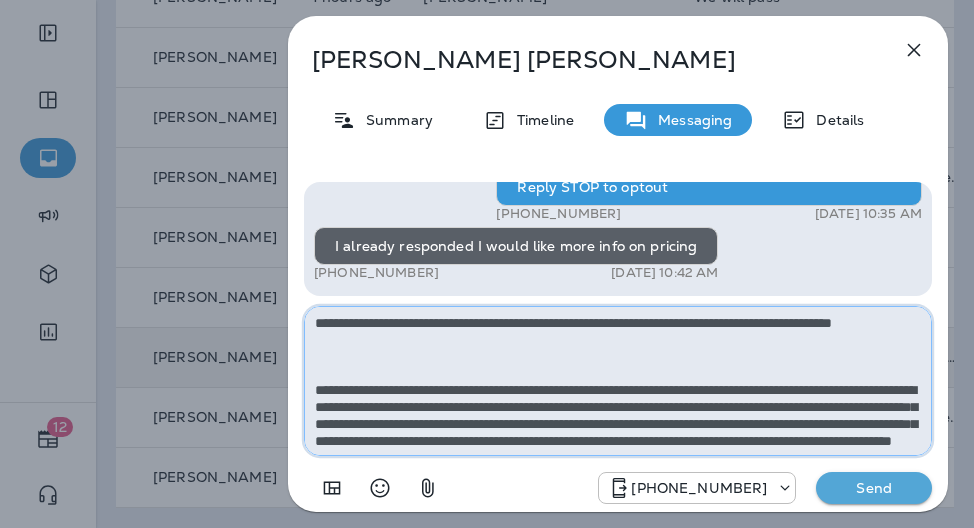 scroll, scrollTop: 212, scrollLeft: 0, axis: vertical 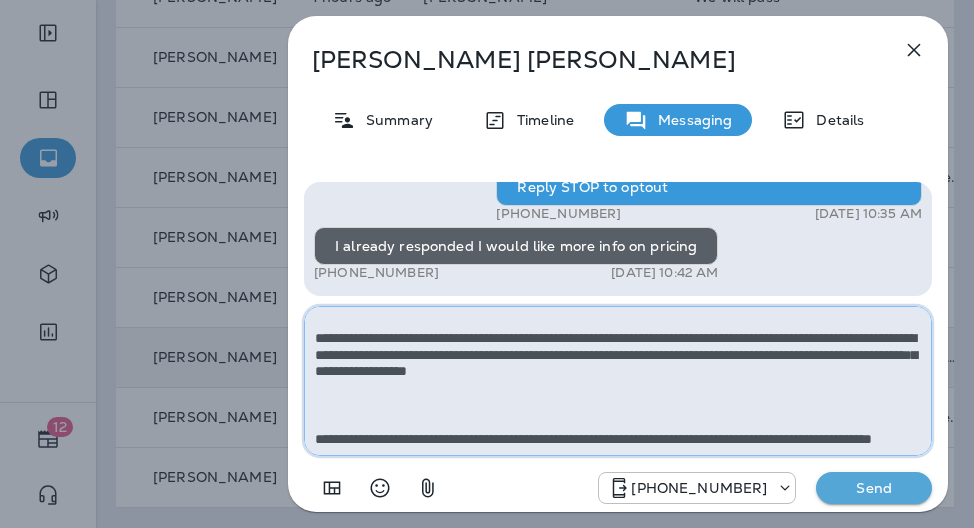 type on "**********" 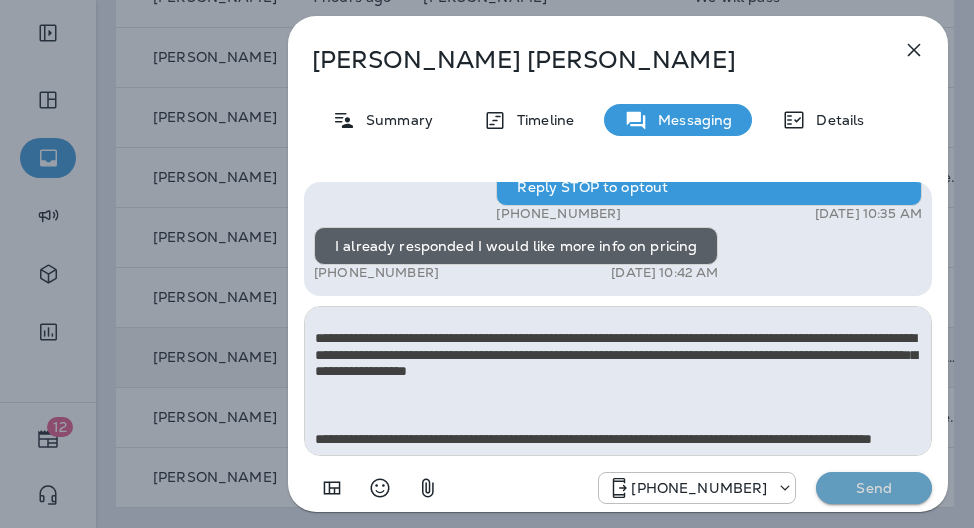 click on "Send" at bounding box center (874, 488) 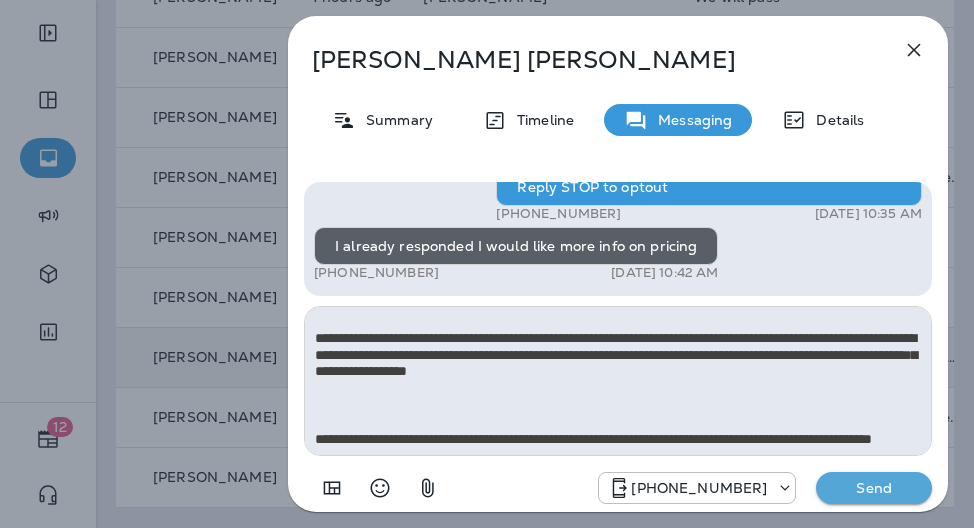 type 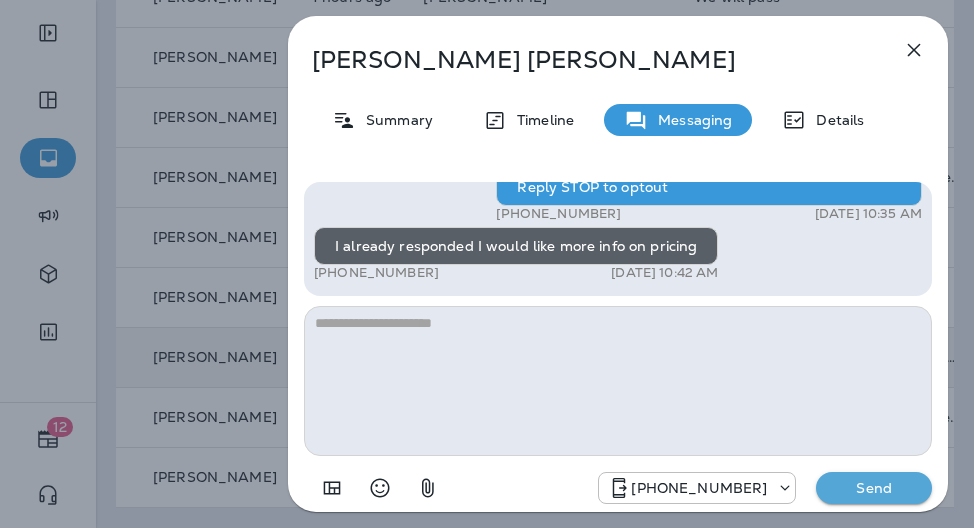 scroll, scrollTop: 0, scrollLeft: 0, axis: both 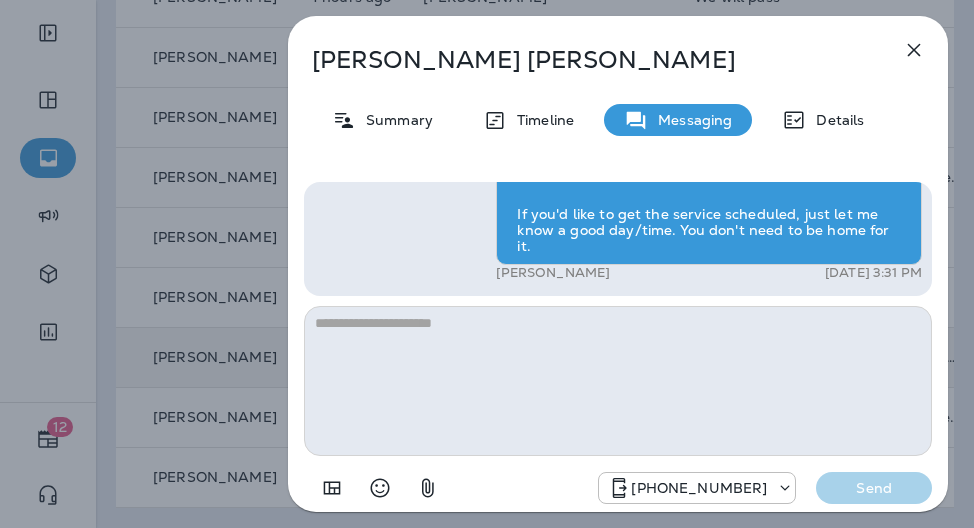 click on "[PERSON_NAME] Summary   Timeline   Messaging   Details   Hi,  [PERSON_NAME] , this is [PERSON_NAME] with Moxie Pest Control. We know Summer brings out the mosquitoes—and with the Summer season here, I’d love to get you on our schedule to come help take care of that. Just reply here if you're interested, and I'll let you know the details!
Reply STOP to optout +18174823792 [DATE] 10:23 AM Interested in pricing +1 (540) 300-0338 [DATE] 10:34 AM Just checking in,  [PERSON_NAME] . Our mosquito service is extremely effective, and it's totally pet and family friendly! We get awesome reviews on it.  Want me to send you more details?
Reply STOP to optout +18174823792 [DATE] 10:35 AM I already responded I would like more info on pricing +1 (540) 300-0338 [DATE] 10:42 AM   [PERSON_NAME] [DATE] 3:31 PM [PHONE_NUMBER] Send" at bounding box center (487, 264) 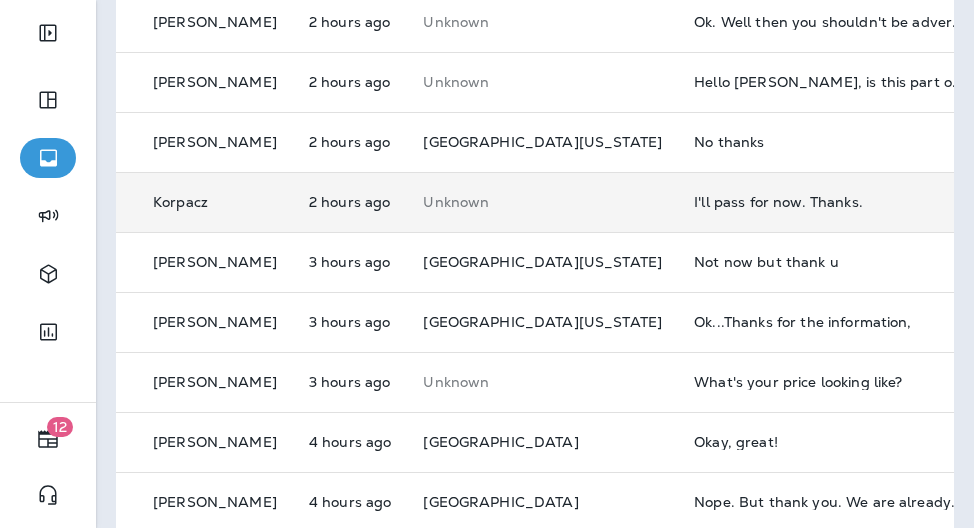 scroll, scrollTop: 341, scrollLeft: 0, axis: vertical 